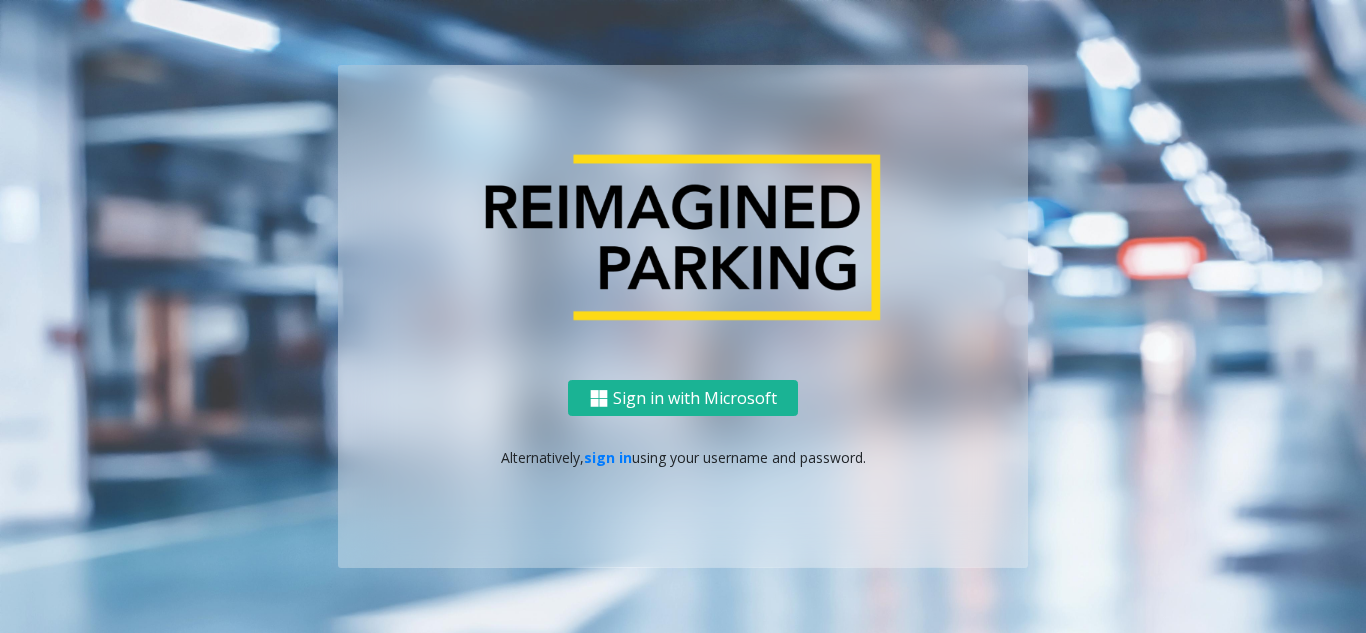 scroll, scrollTop: 0, scrollLeft: 0, axis: both 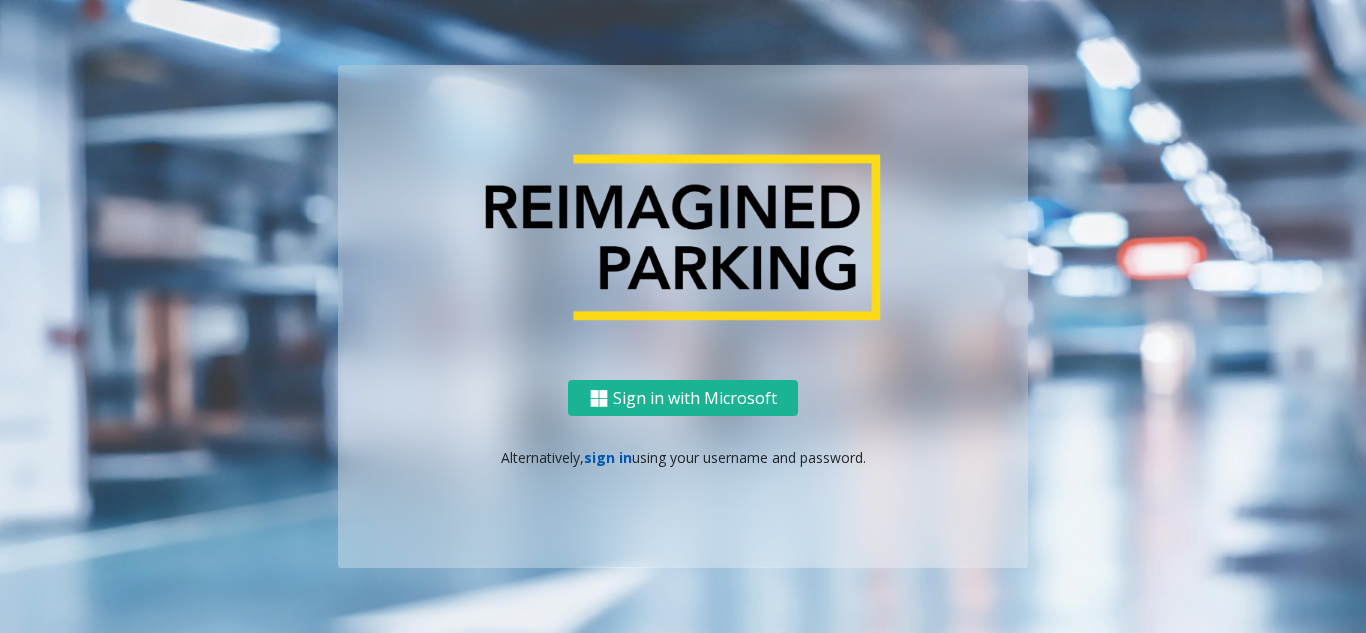 click on "sign in" 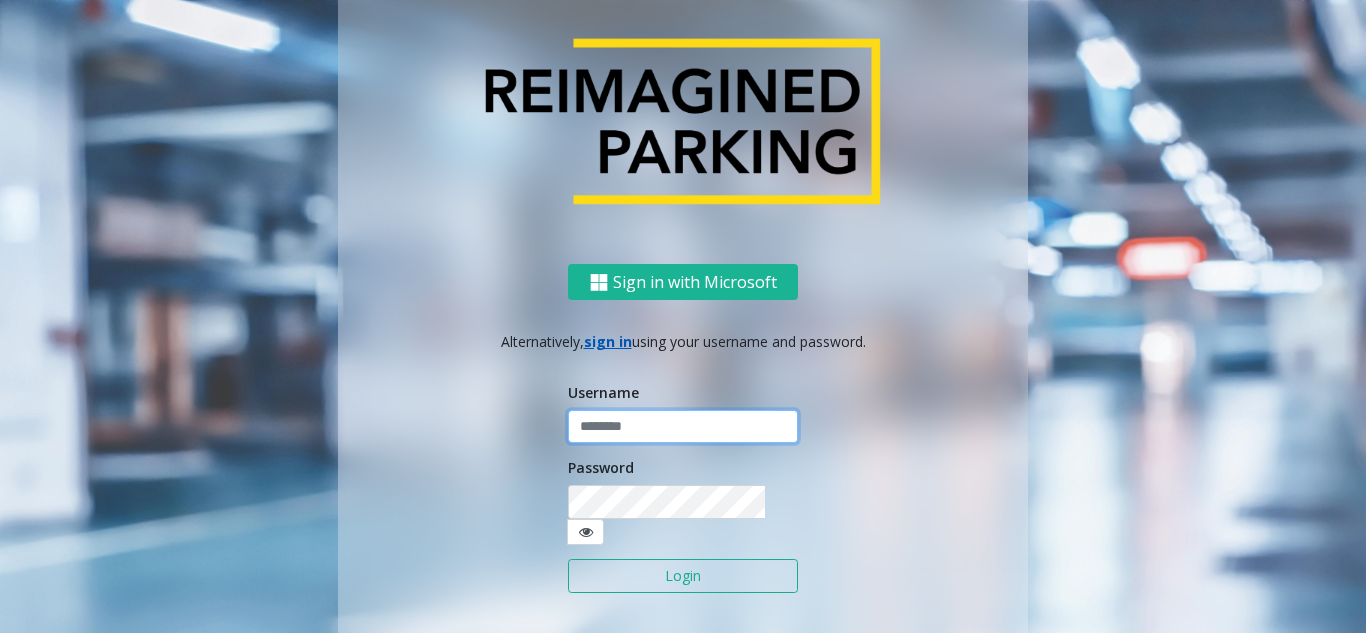 click 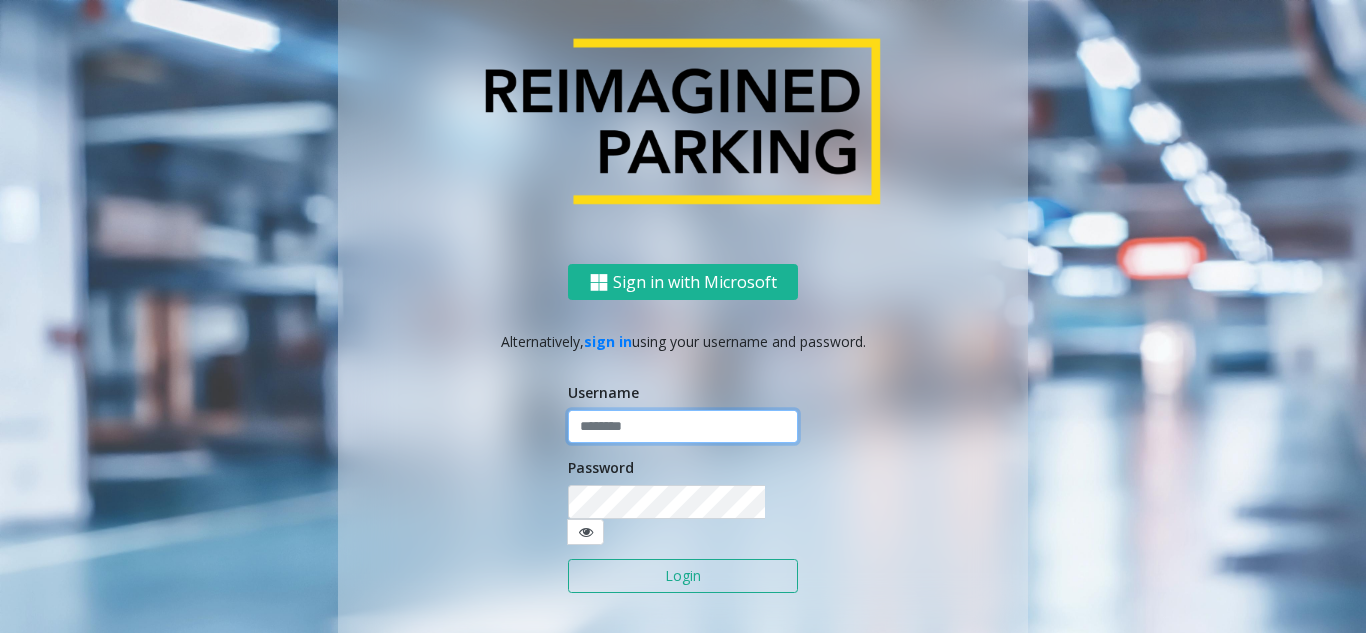 paste on "*******" 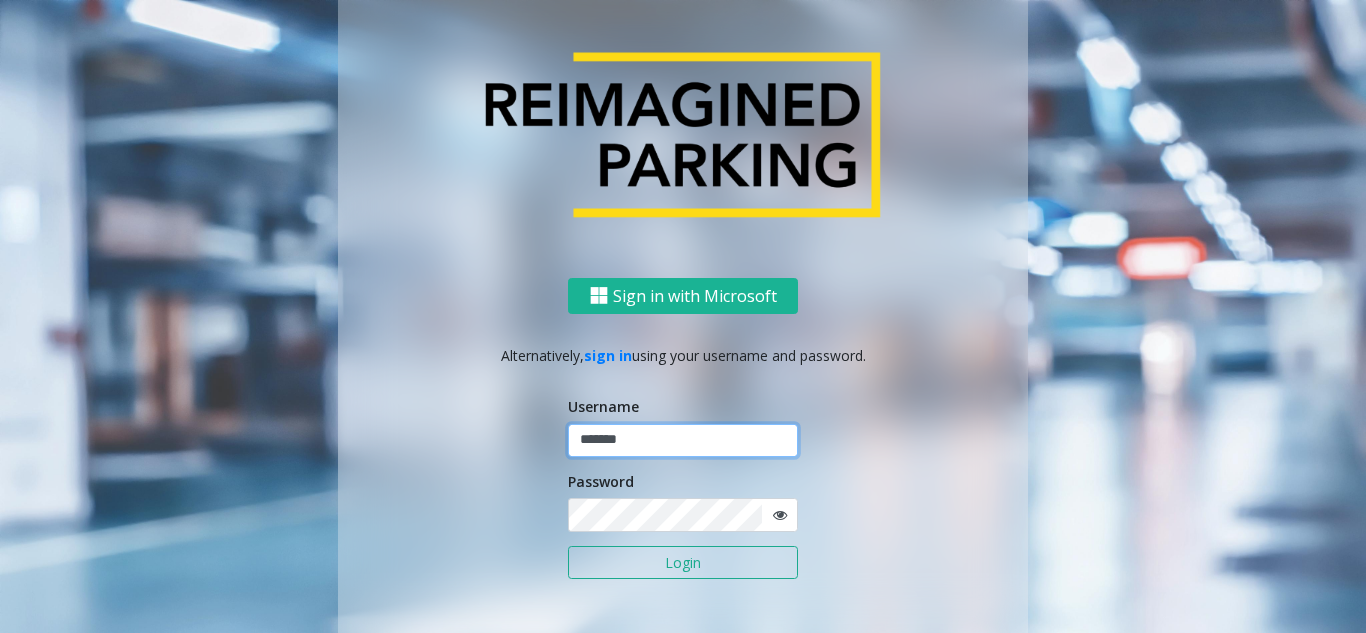 type on "*******" 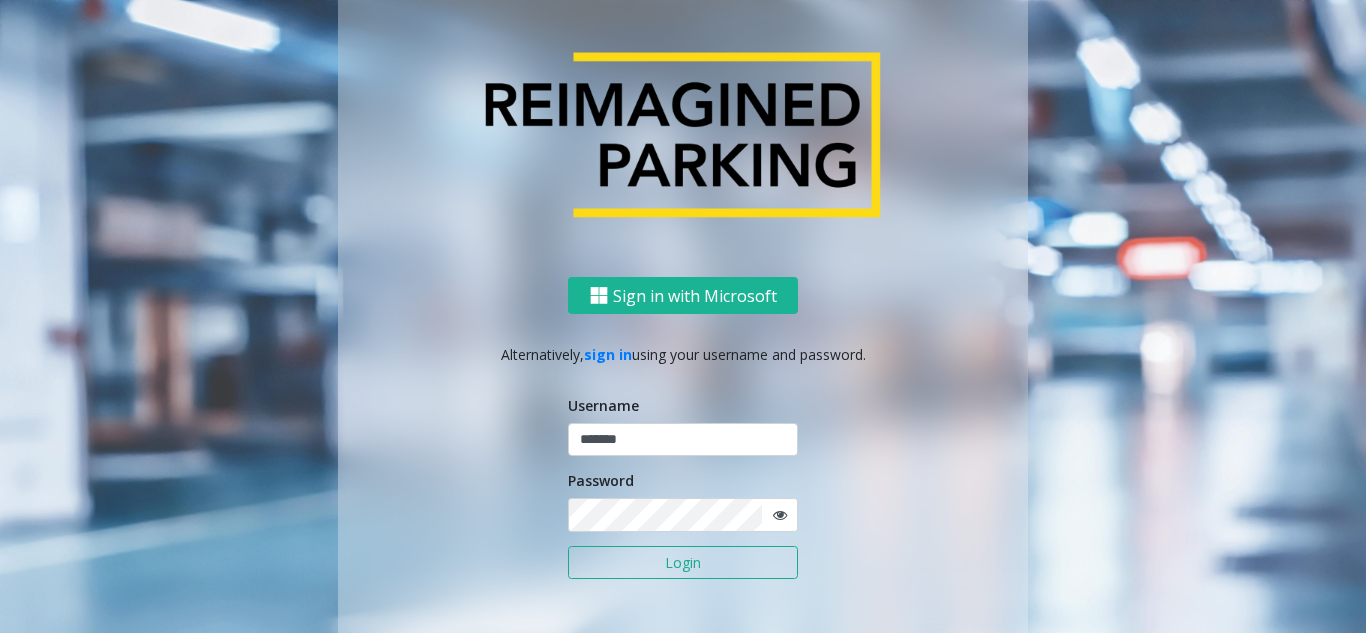 click on "Login" 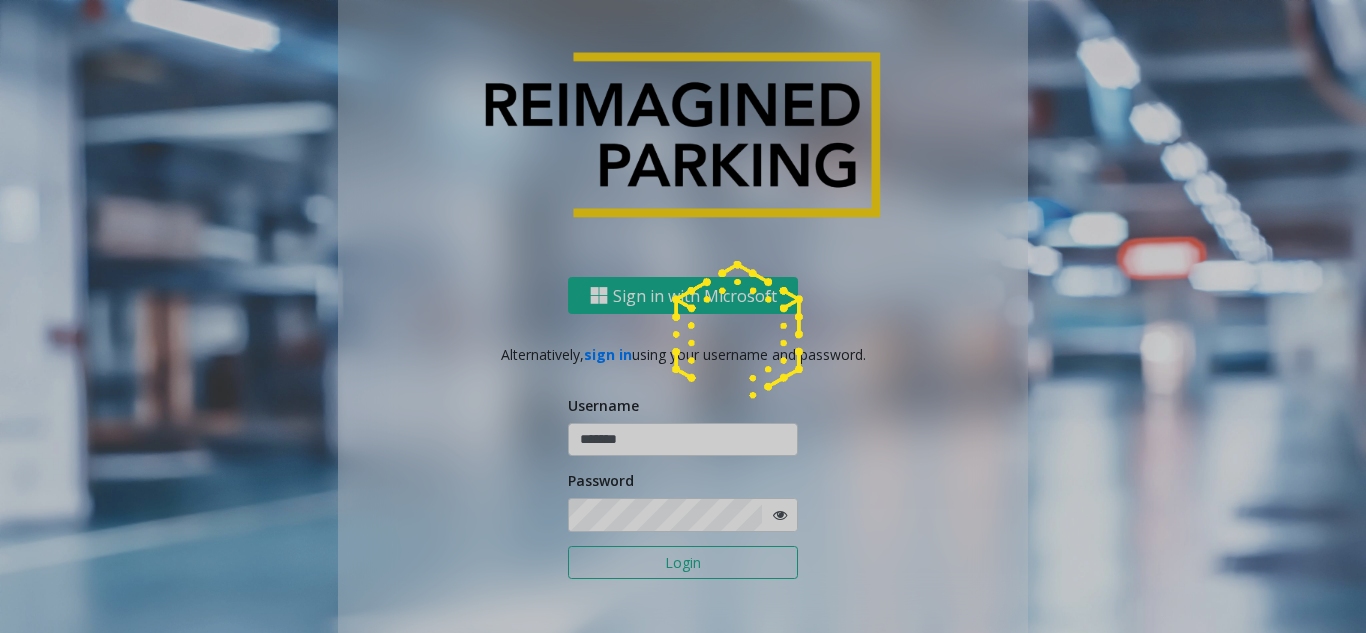 click 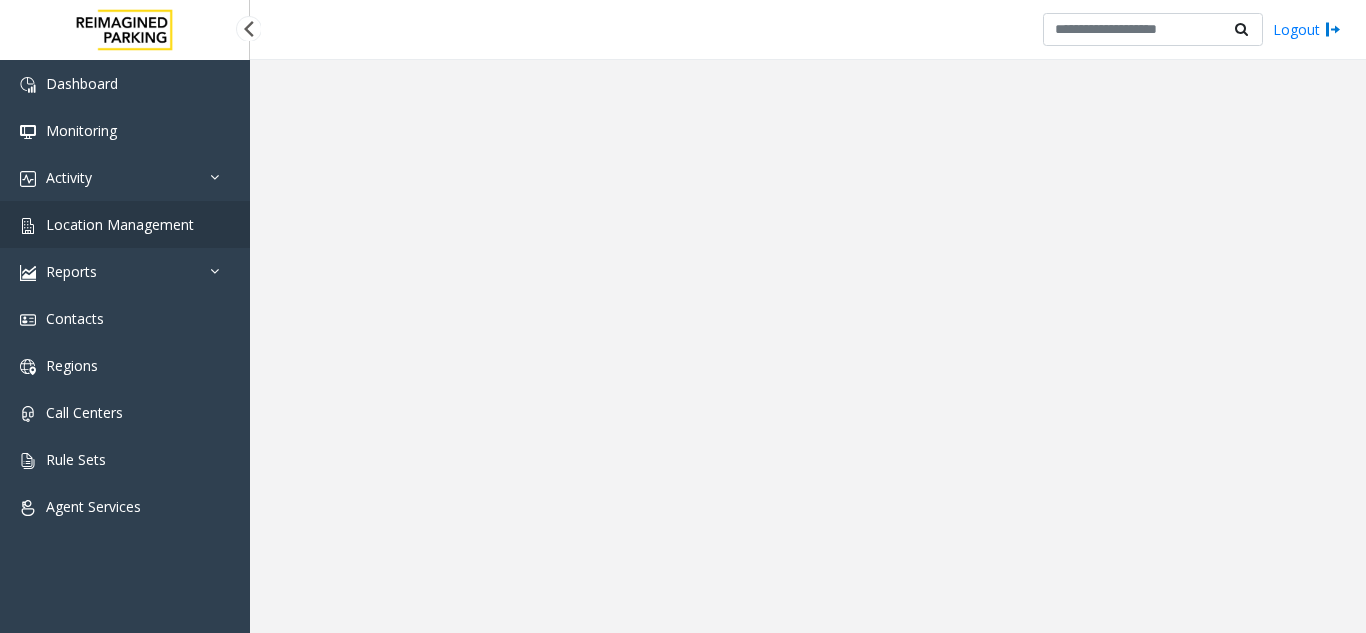 click on "Location Management" at bounding box center (125, 224) 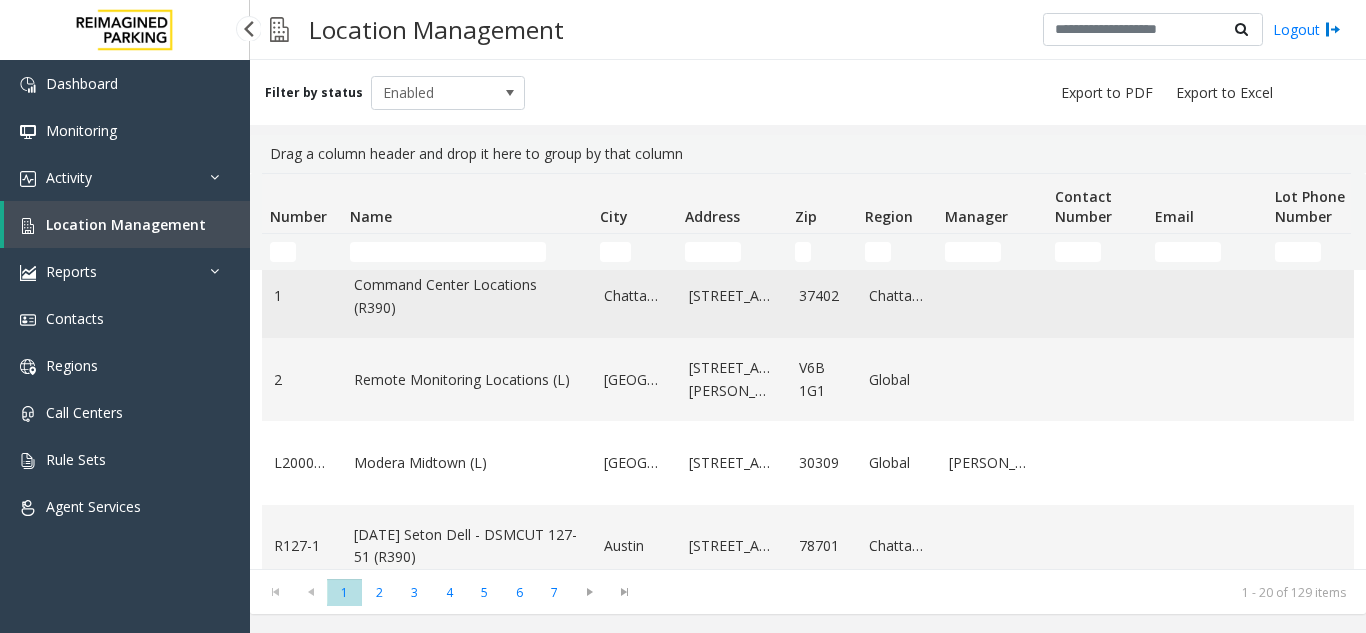 scroll, scrollTop: 0, scrollLeft: 0, axis: both 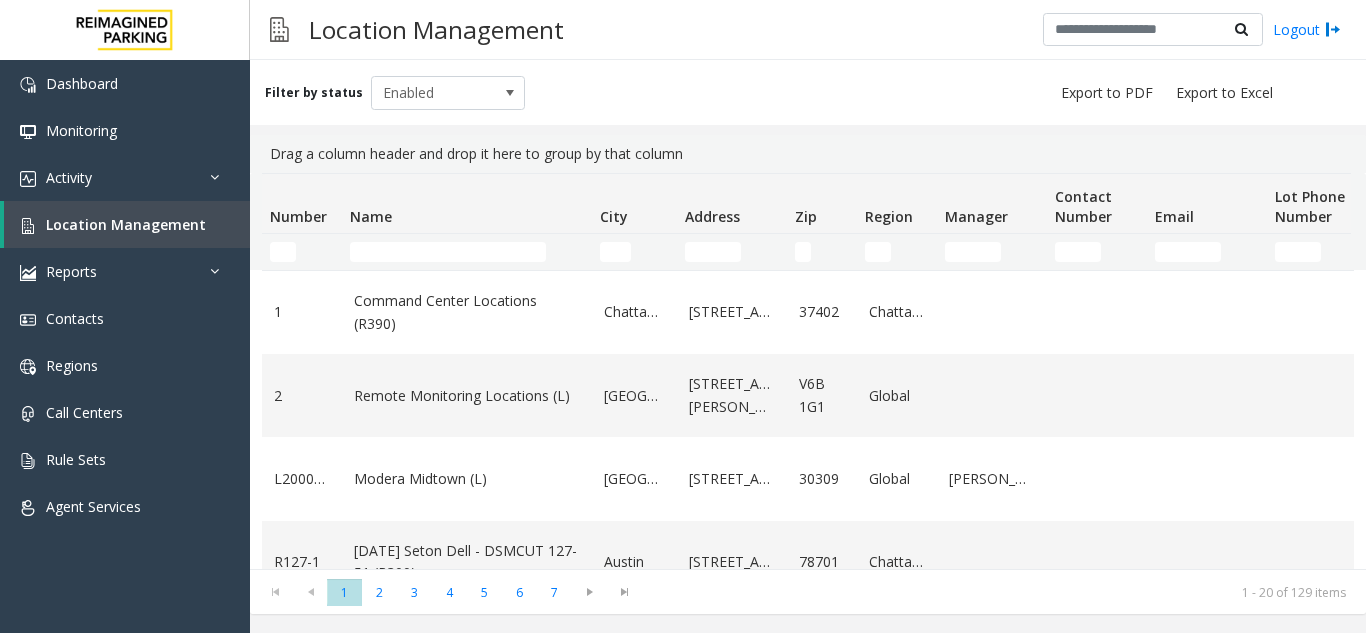 click 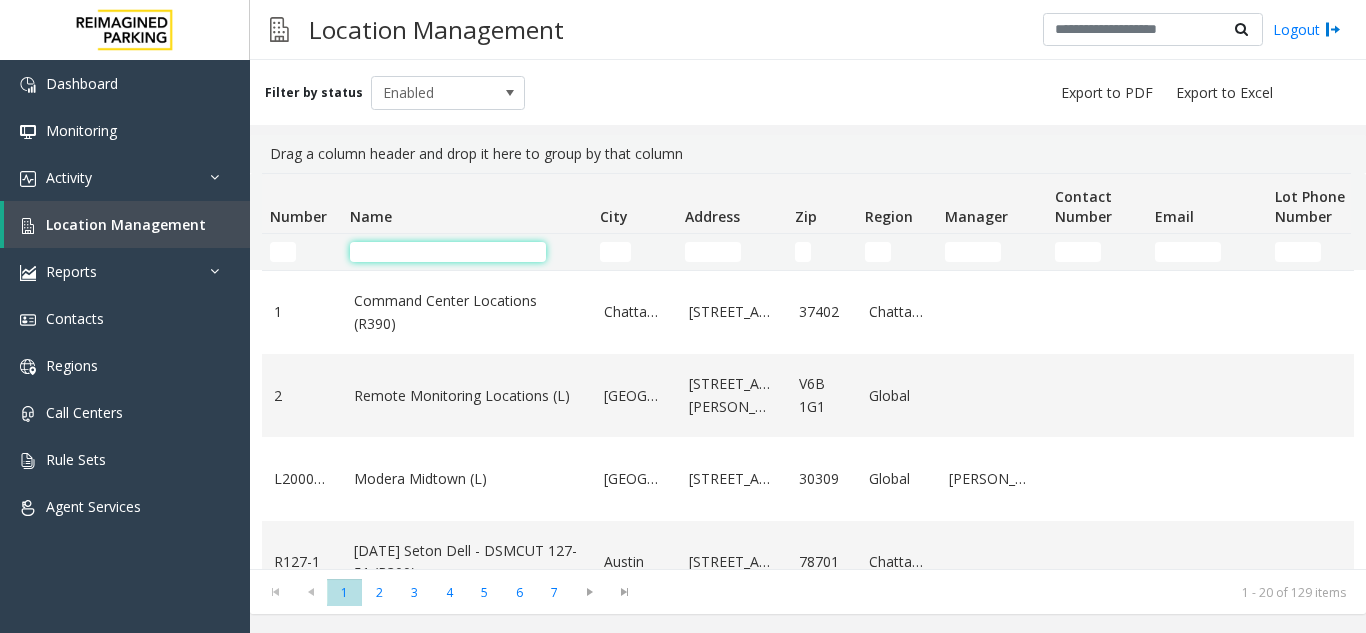 click 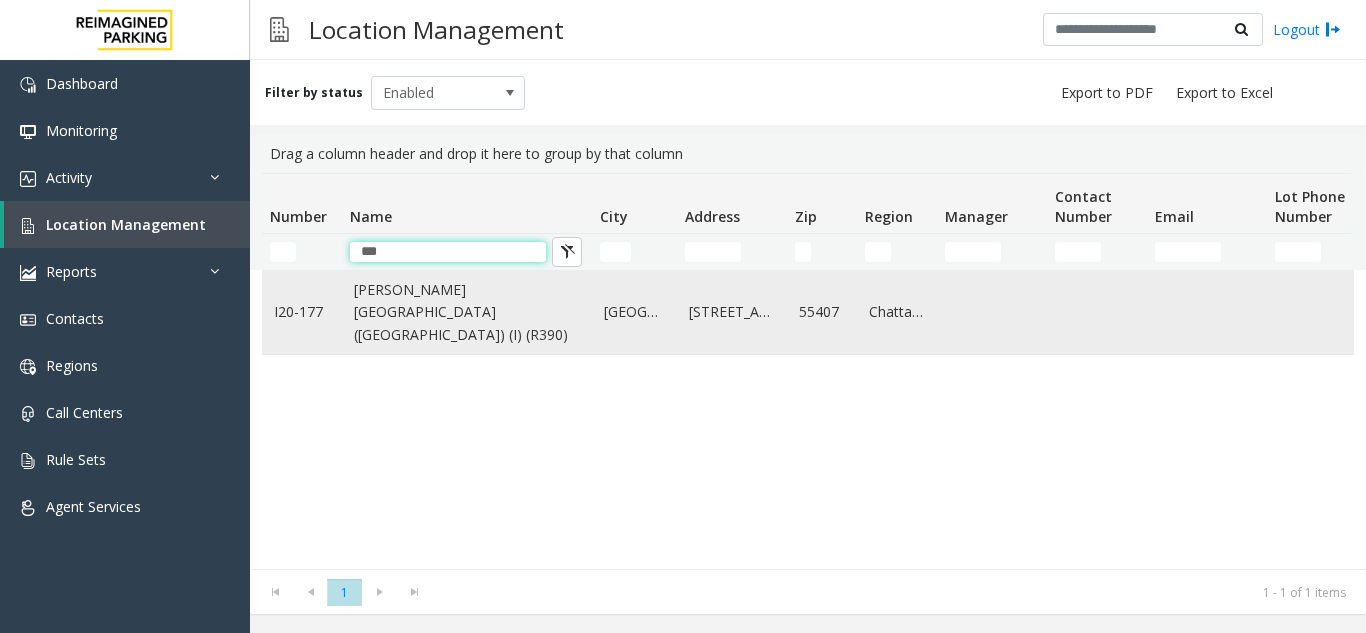 type on "***" 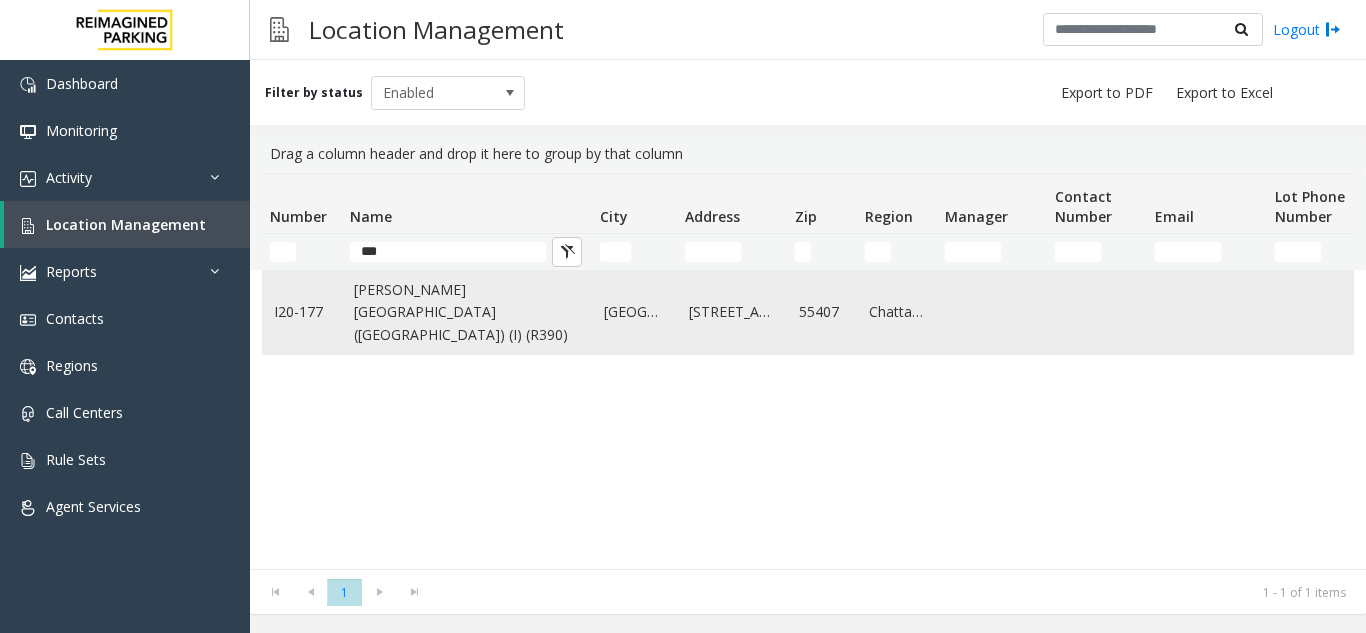 click on "[PERSON_NAME][GEOGRAPHIC_DATA] ([GEOGRAPHIC_DATA]) (I) (R390)" 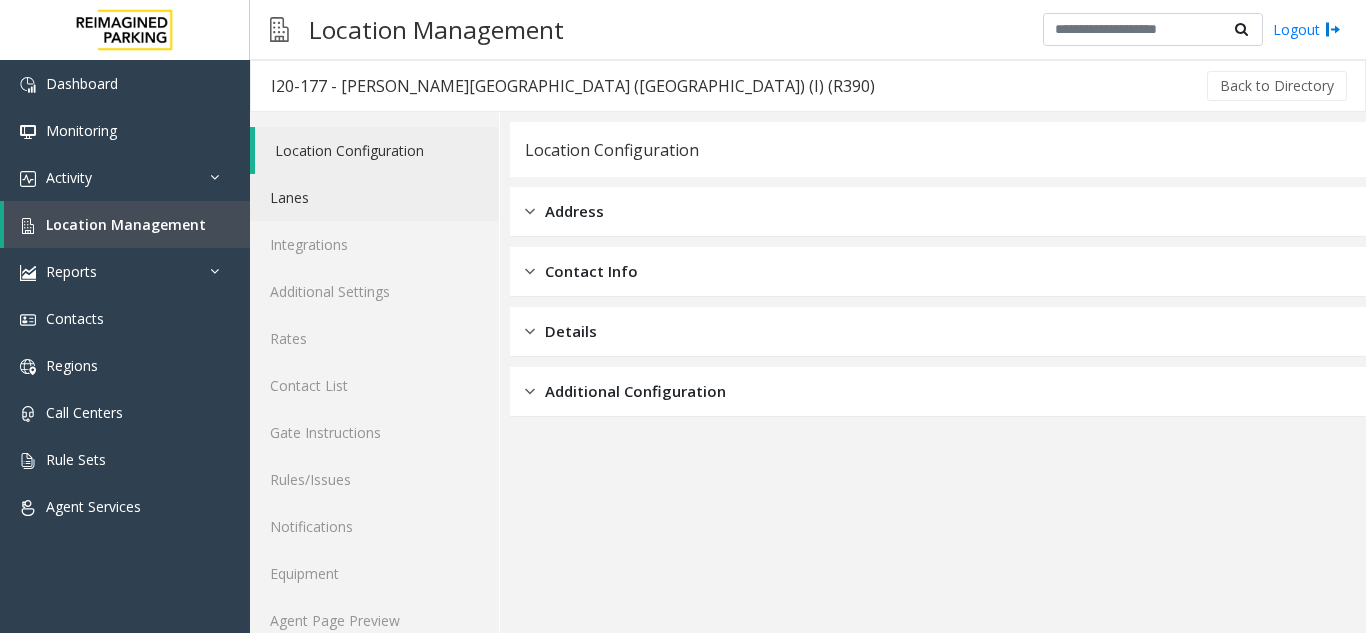 click on "Lanes" 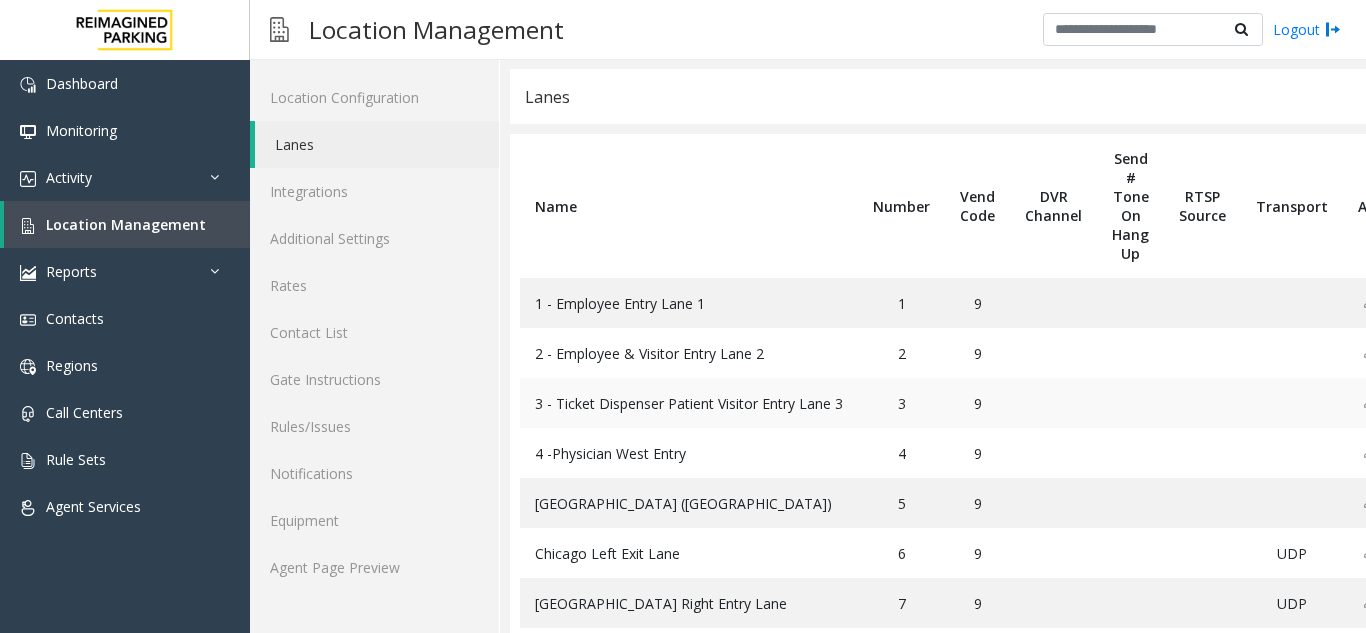 scroll, scrollTop: 100, scrollLeft: 0, axis: vertical 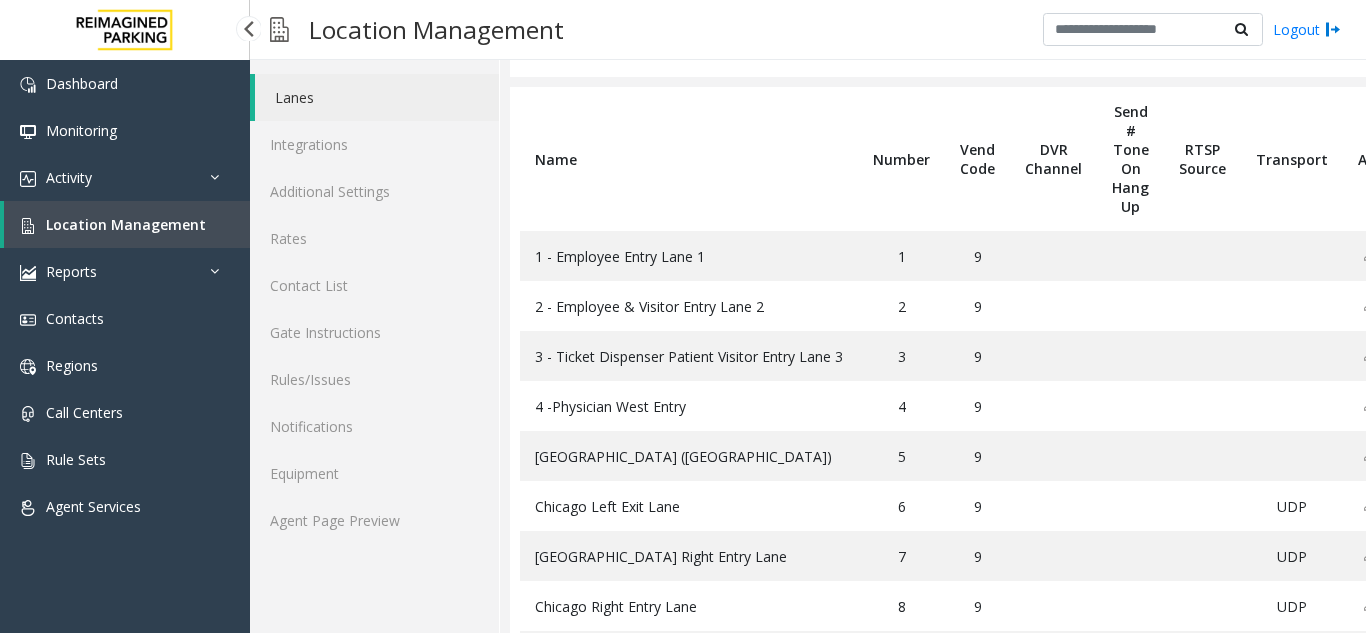 click on "Location Management" at bounding box center [126, 224] 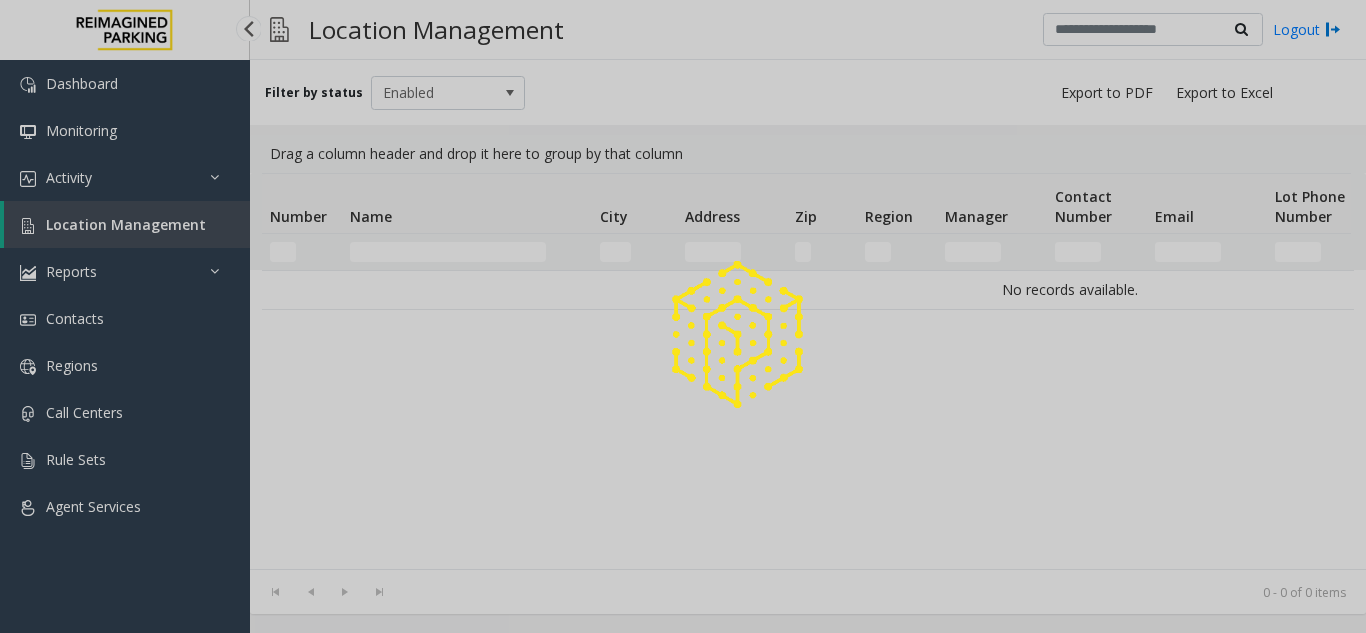 scroll, scrollTop: 0, scrollLeft: 0, axis: both 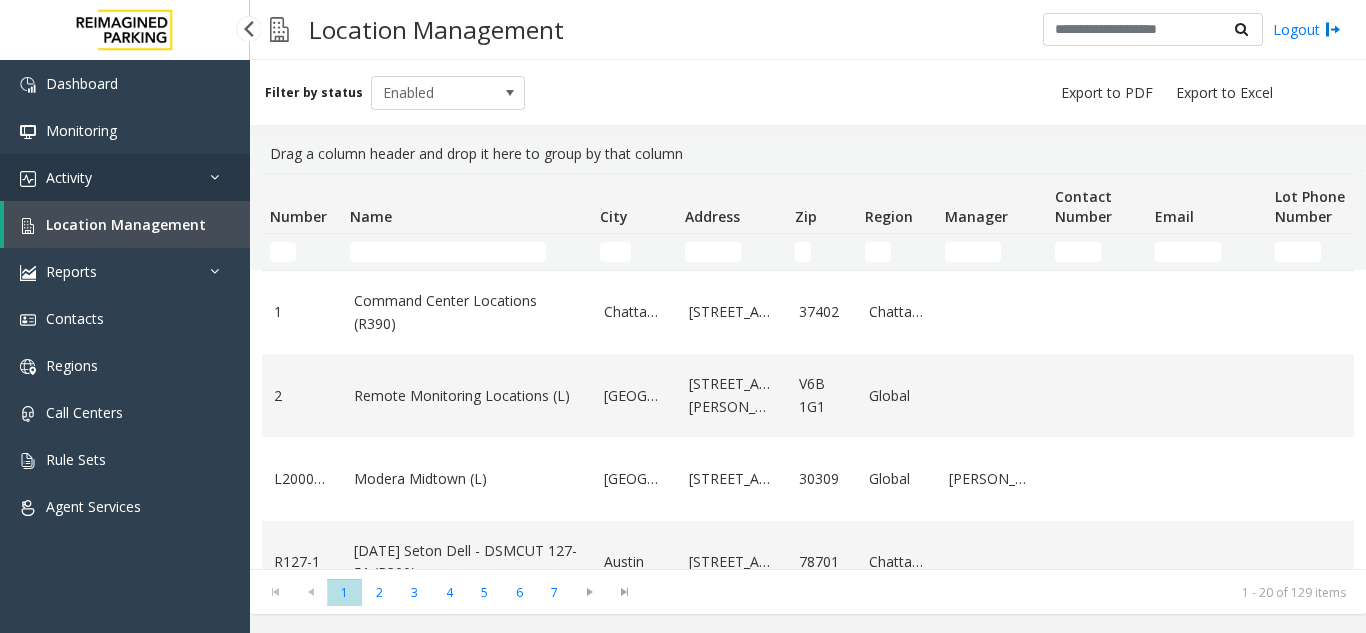 click on "Activity" at bounding box center [125, 177] 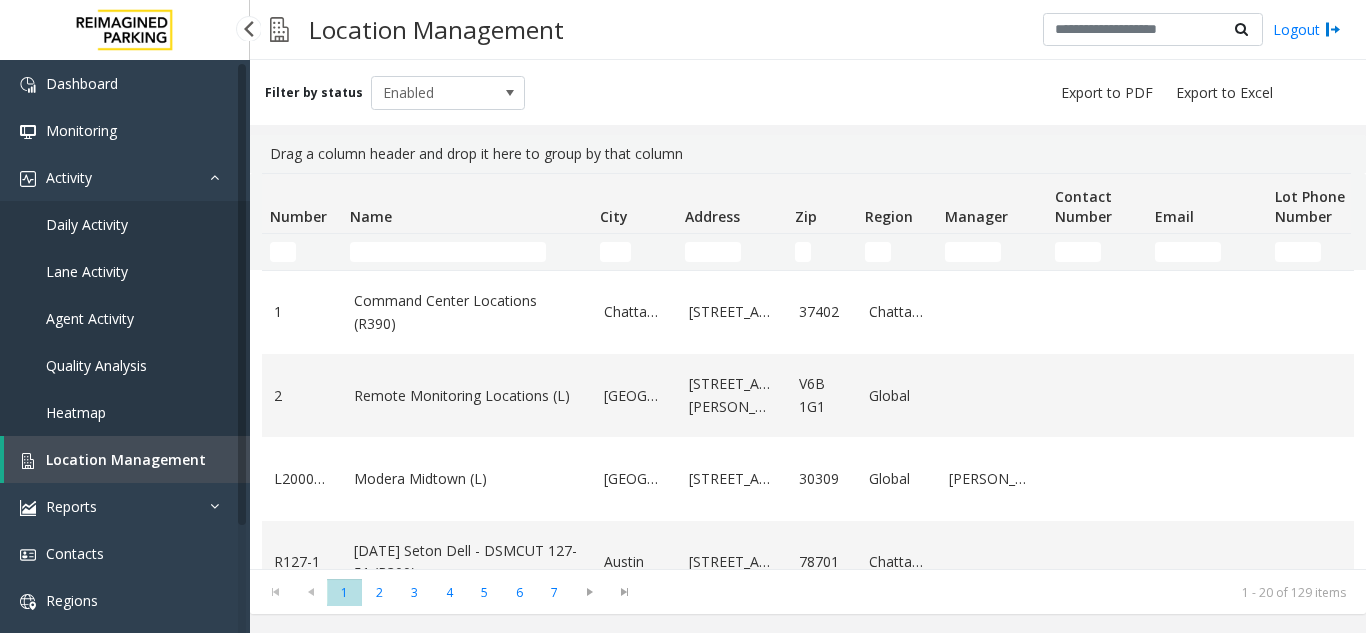 click on "Daily Activity" at bounding box center [87, 224] 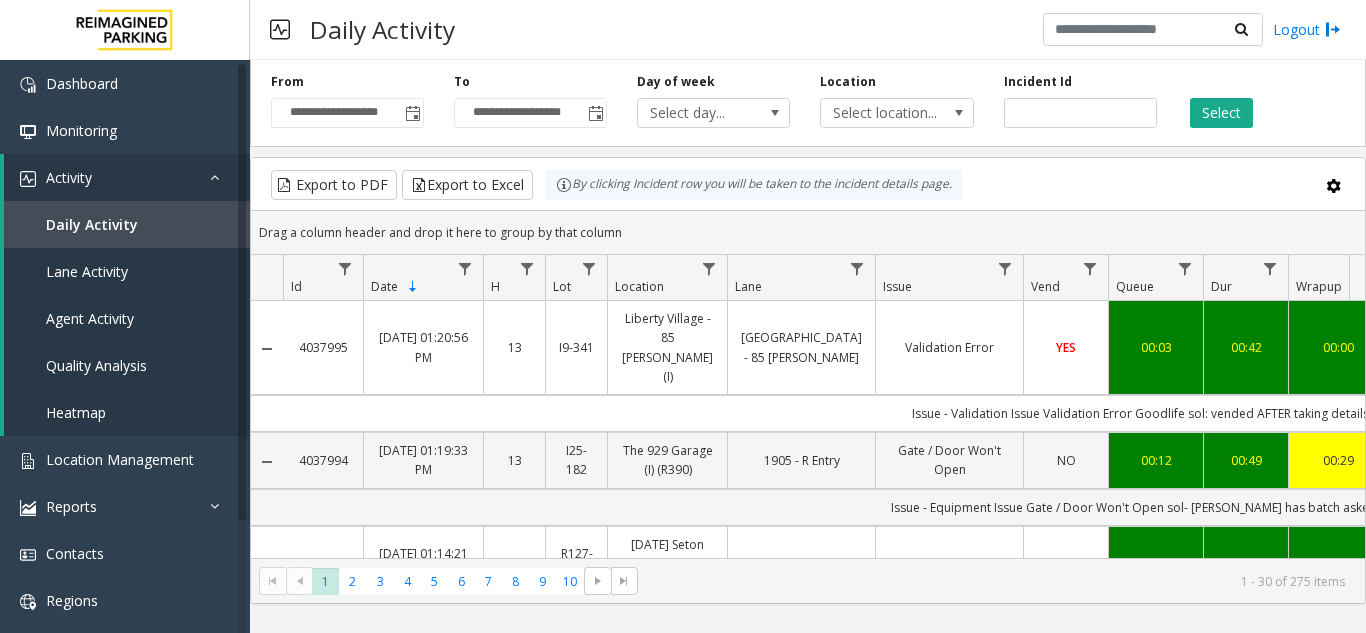 scroll, scrollTop: 0, scrollLeft: 306, axis: horizontal 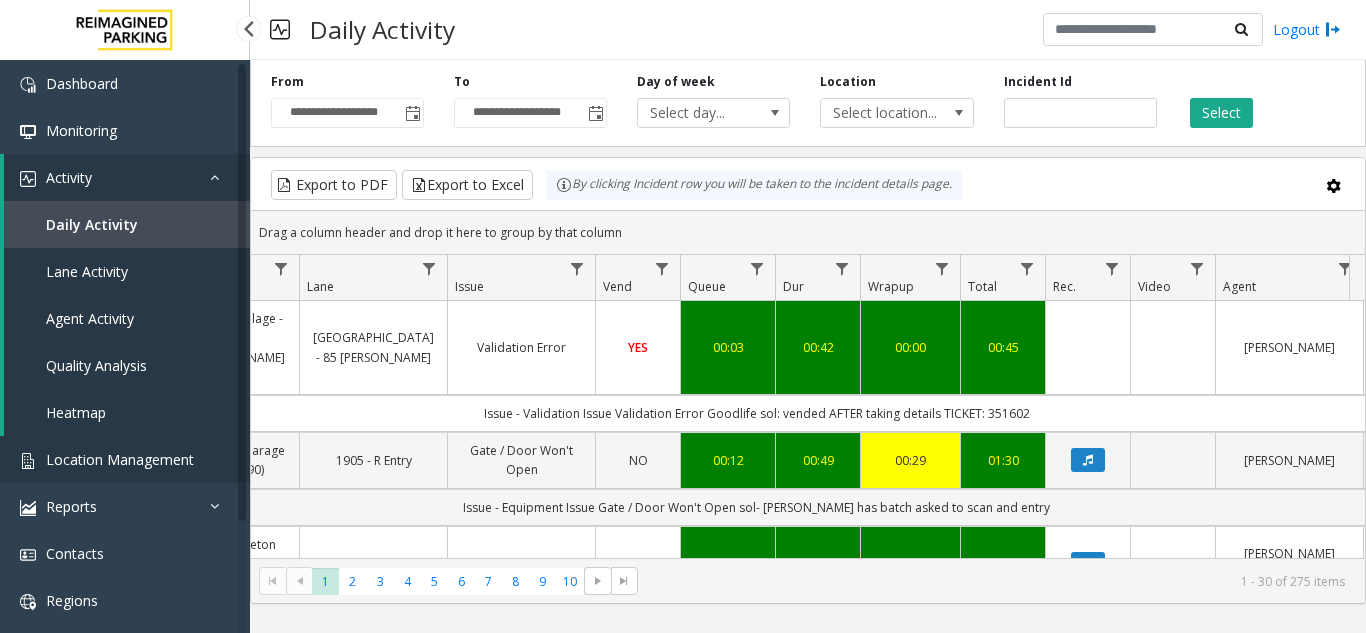 click on "Location Management" at bounding box center [125, 459] 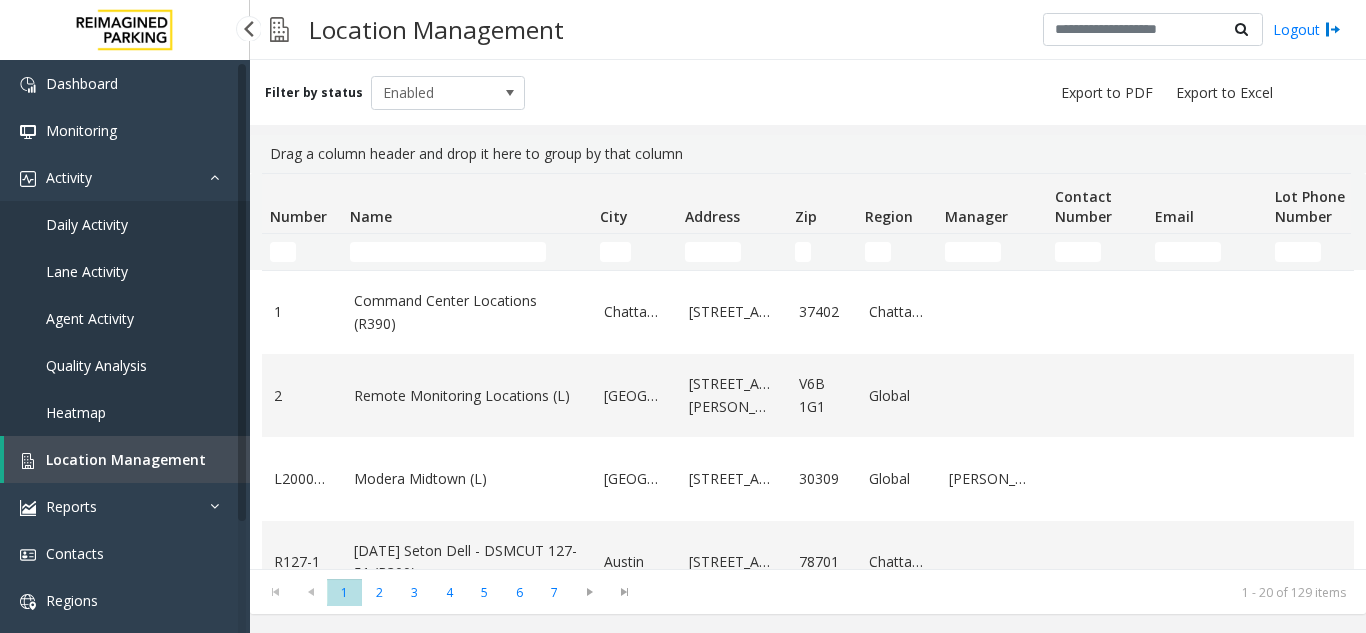 click on "Daily Activity" at bounding box center [125, 224] 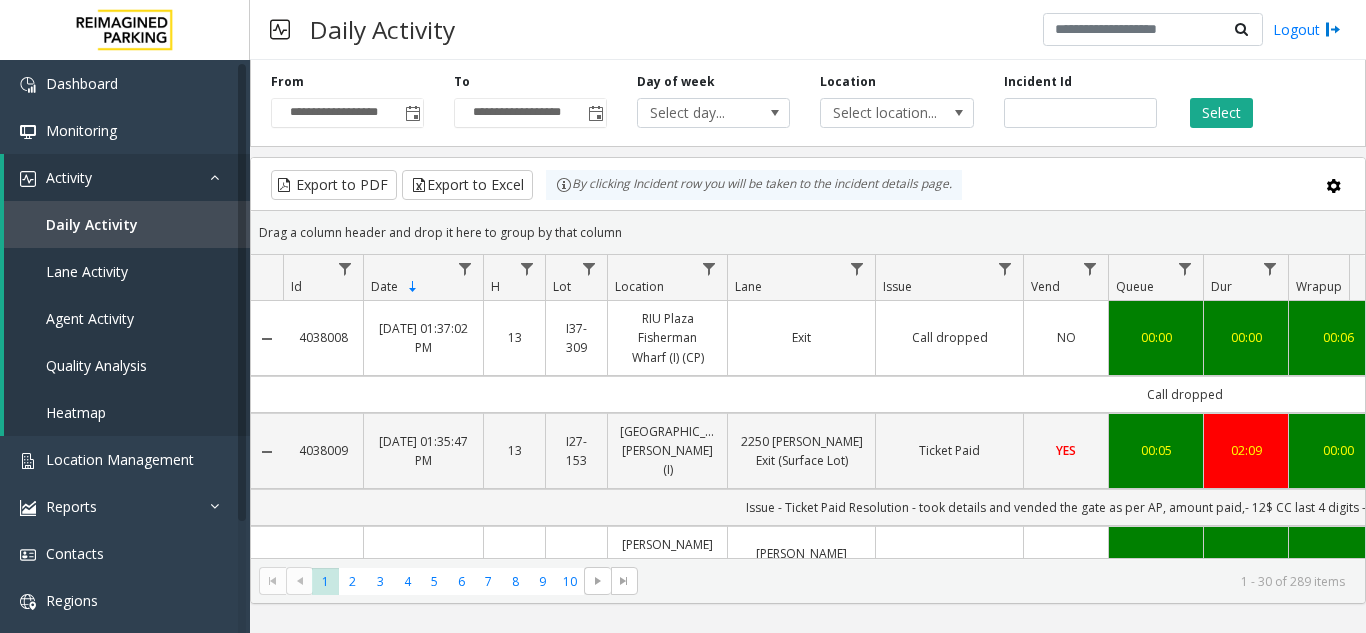 scroll, scrollTop: 0, scrollLeft: 168, axis: horizontal 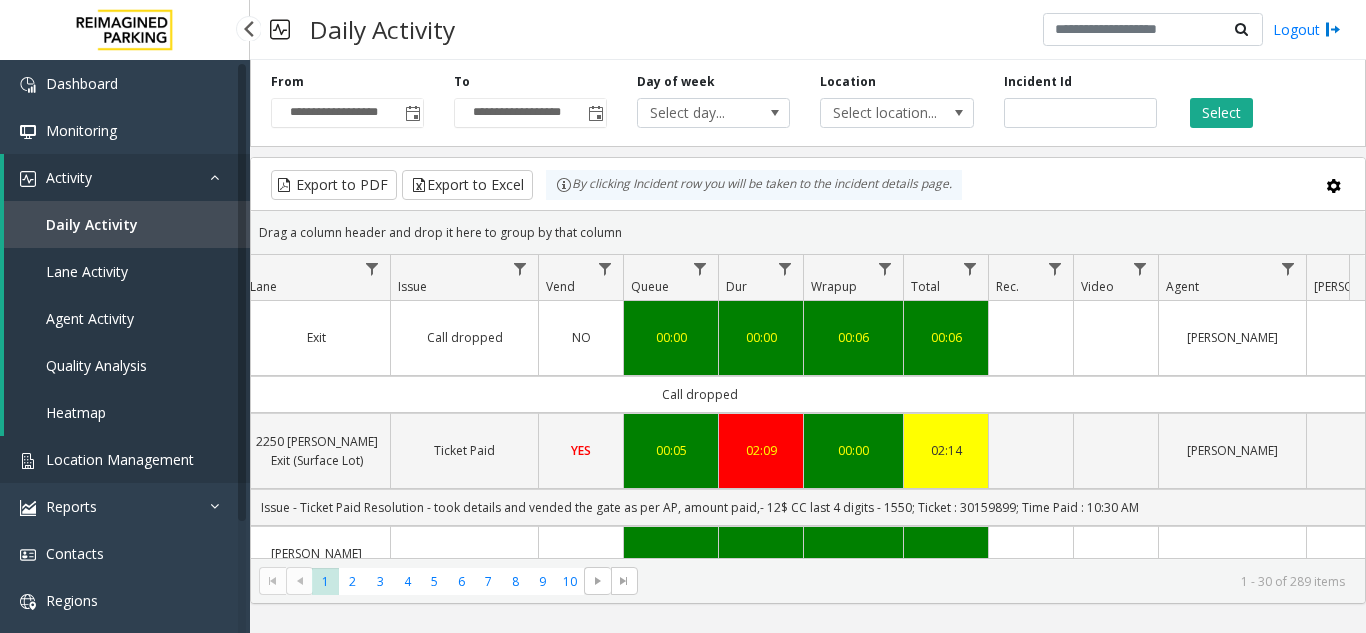 click on "Location Management" at bounding box center [125, 459] 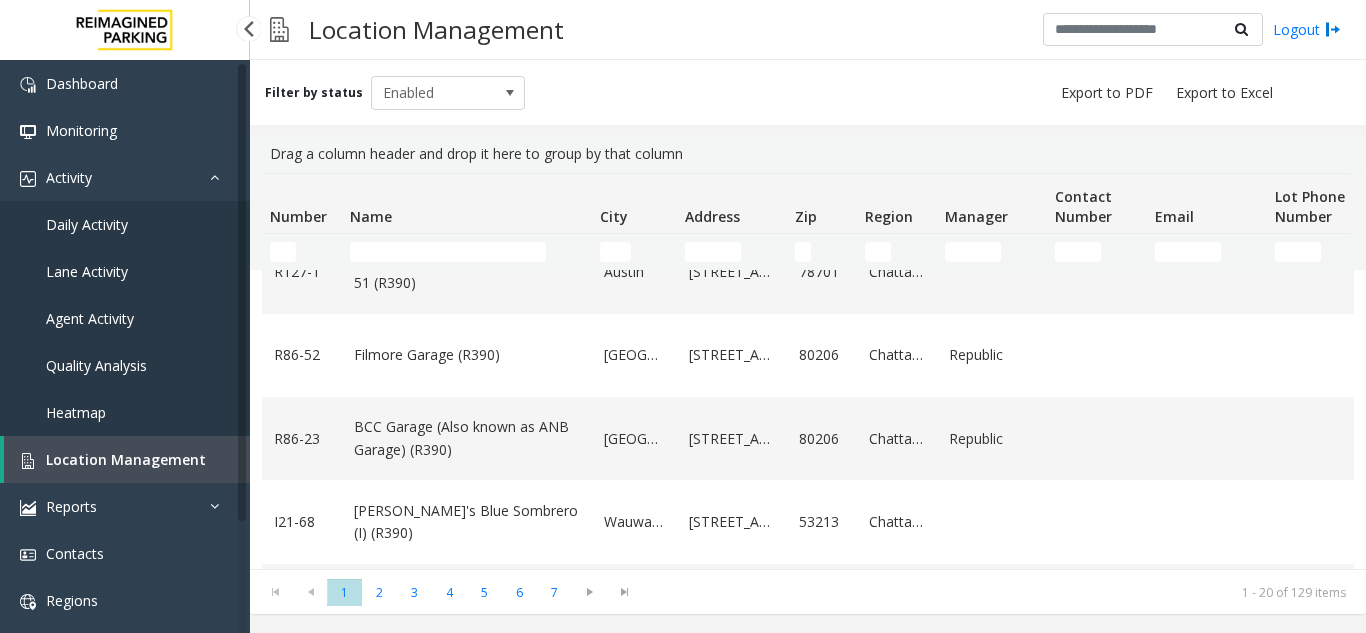 scroll, scrollTop: 300, scrollLeft: 0, axis: vertical 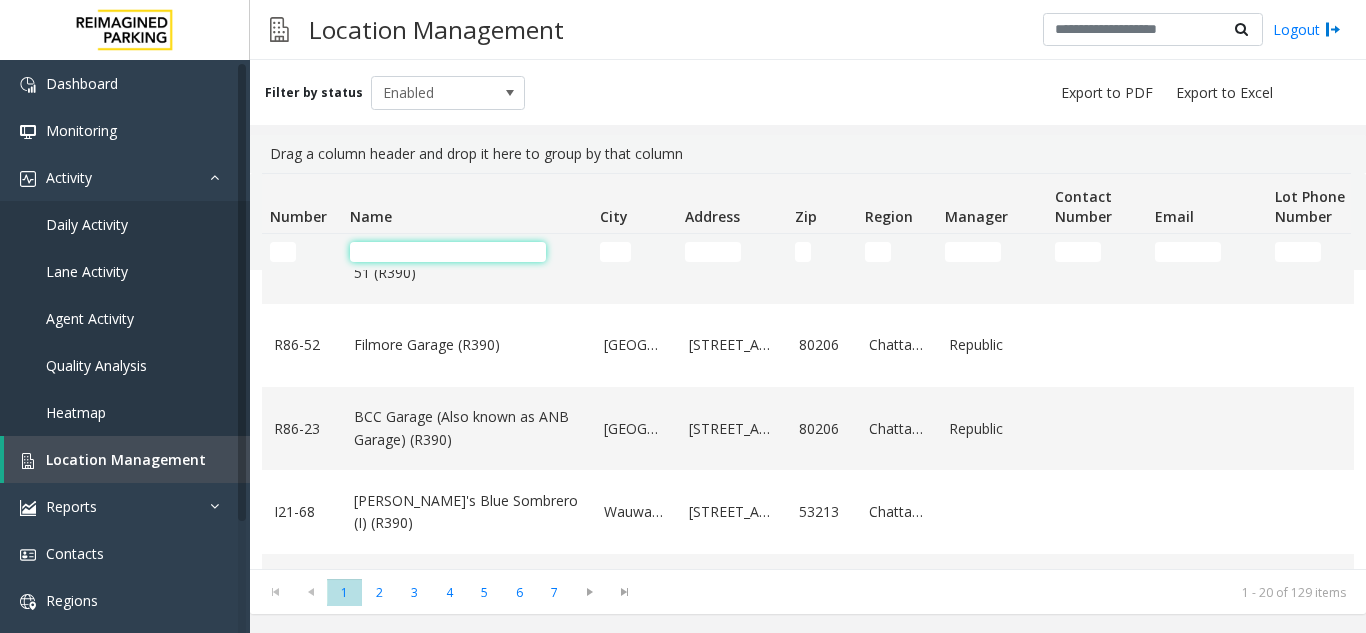 click 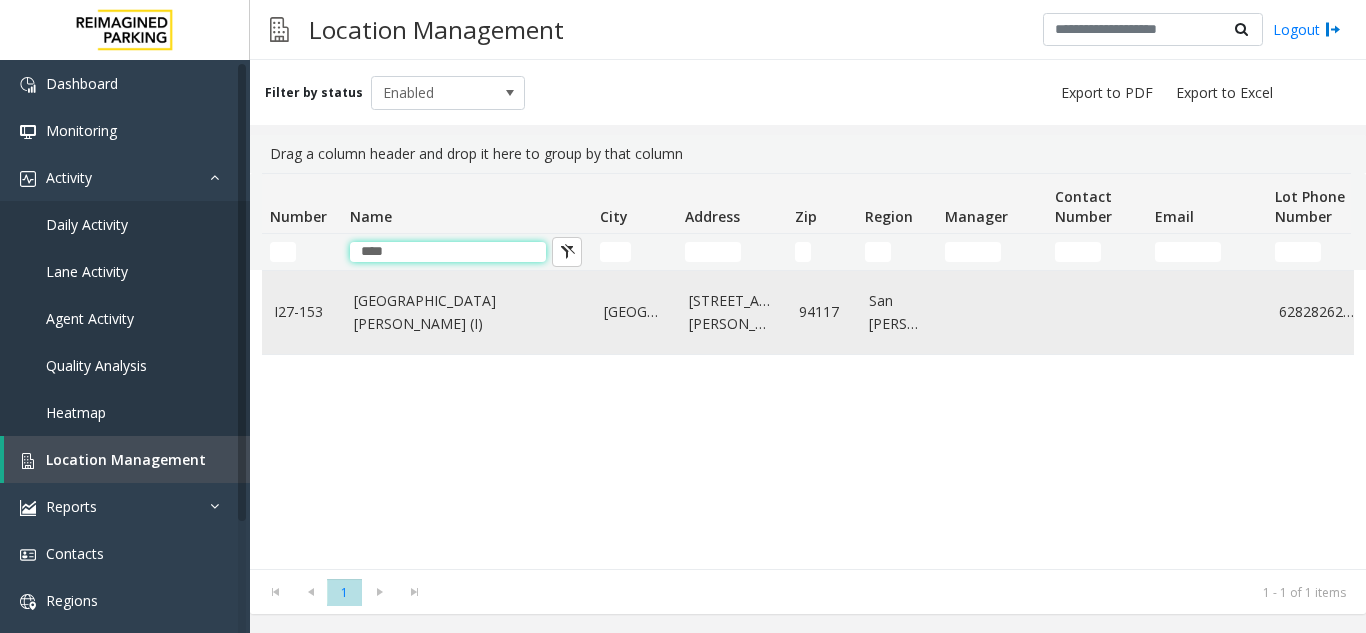 scroll, scrollTop: 0, scrollLeft: 0, axis: both 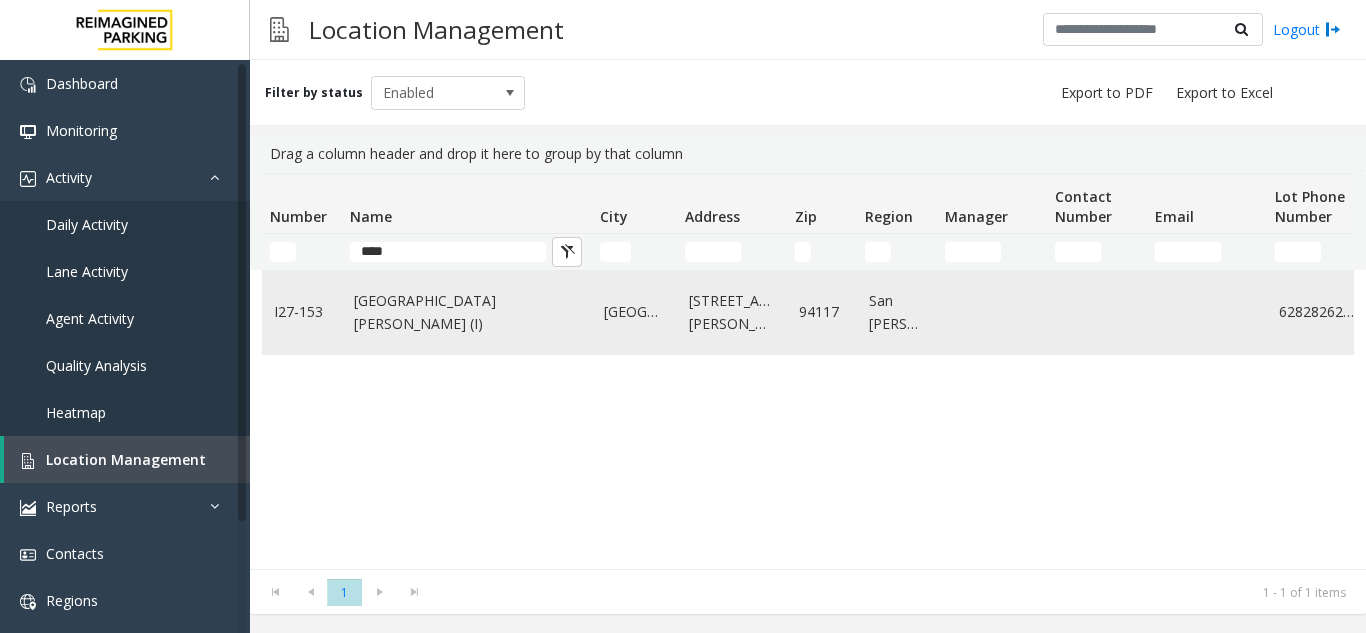 click on "[GEOGRAPHIC_DATA][PERSON_NAME] (I)" 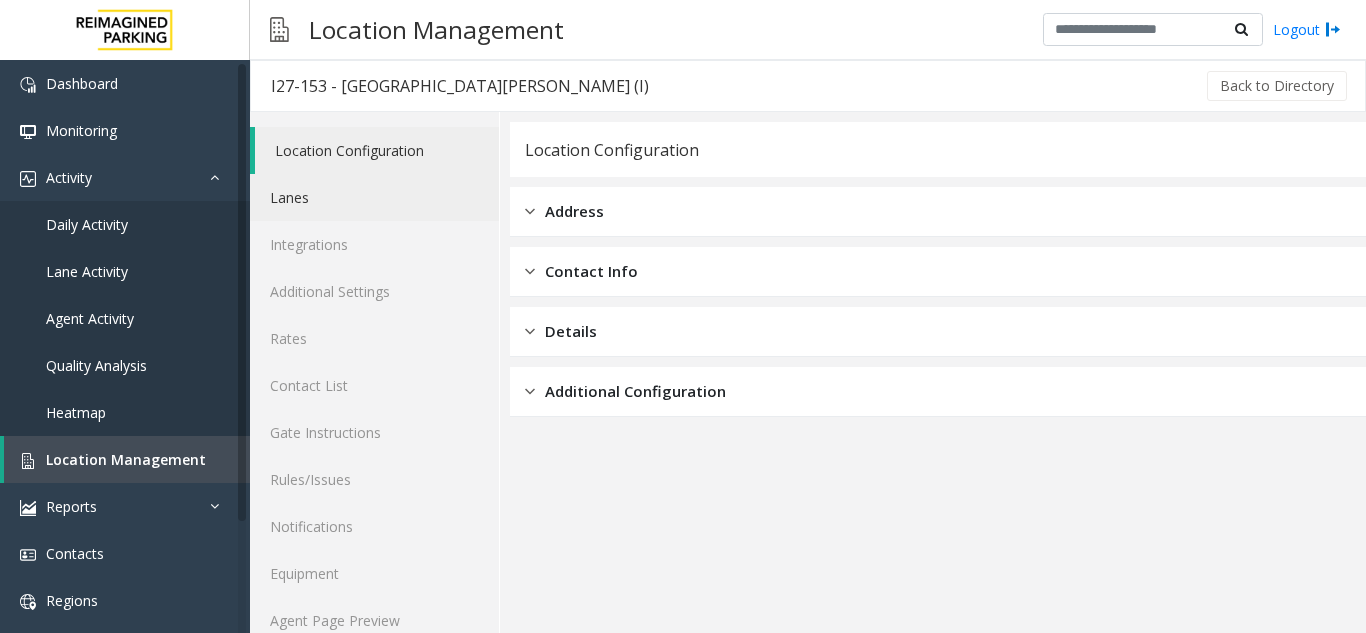 click on "Lanes" 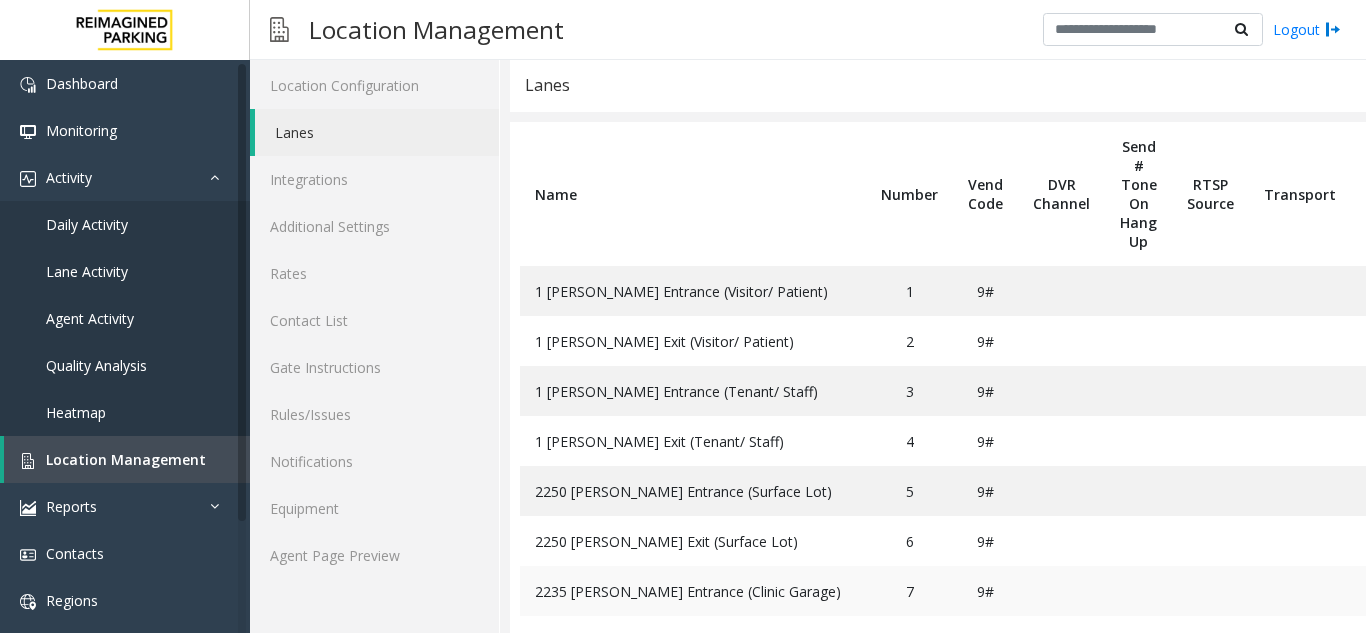 scroll, scrollTop: 100, scrollLeft: 0, axis: vertical 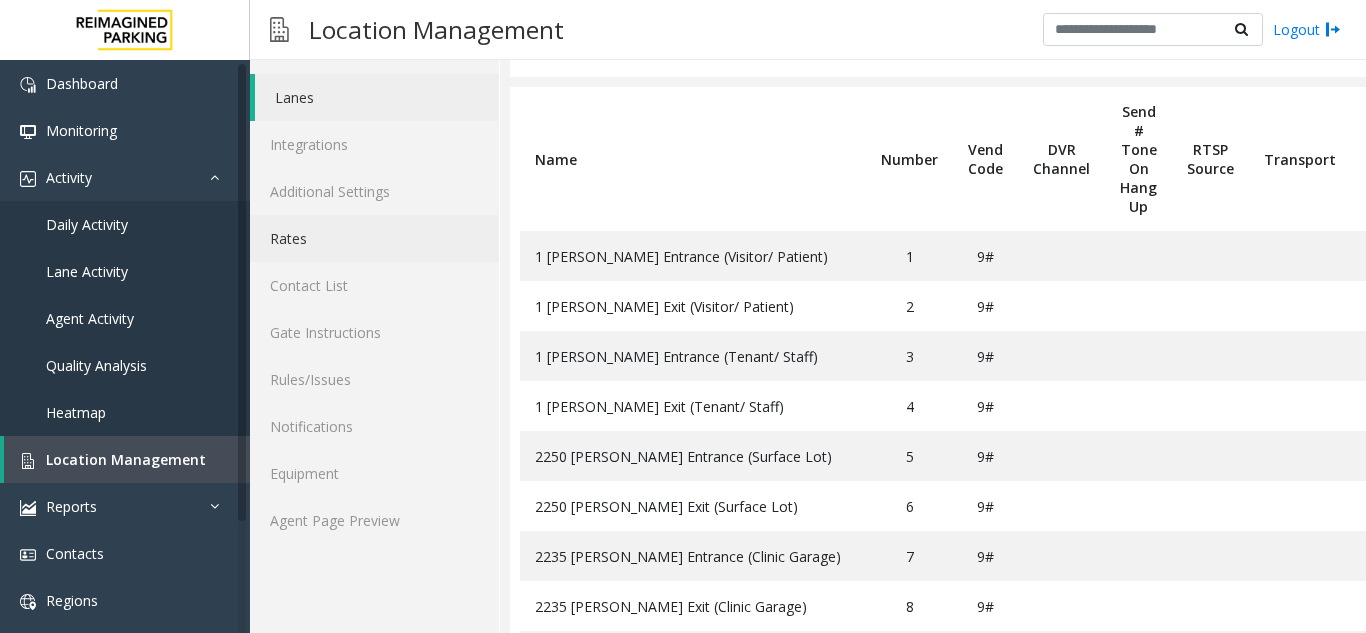 click on "Rates" 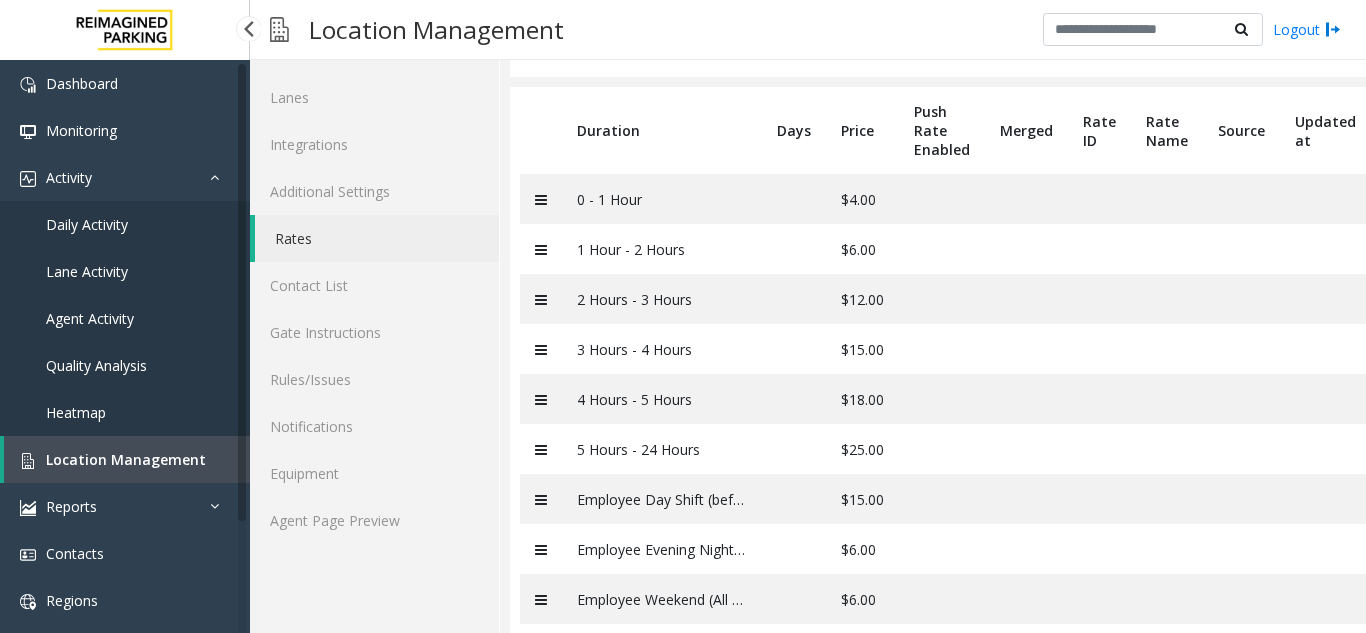 click on "Location Management" at bounding box center [126, 459] 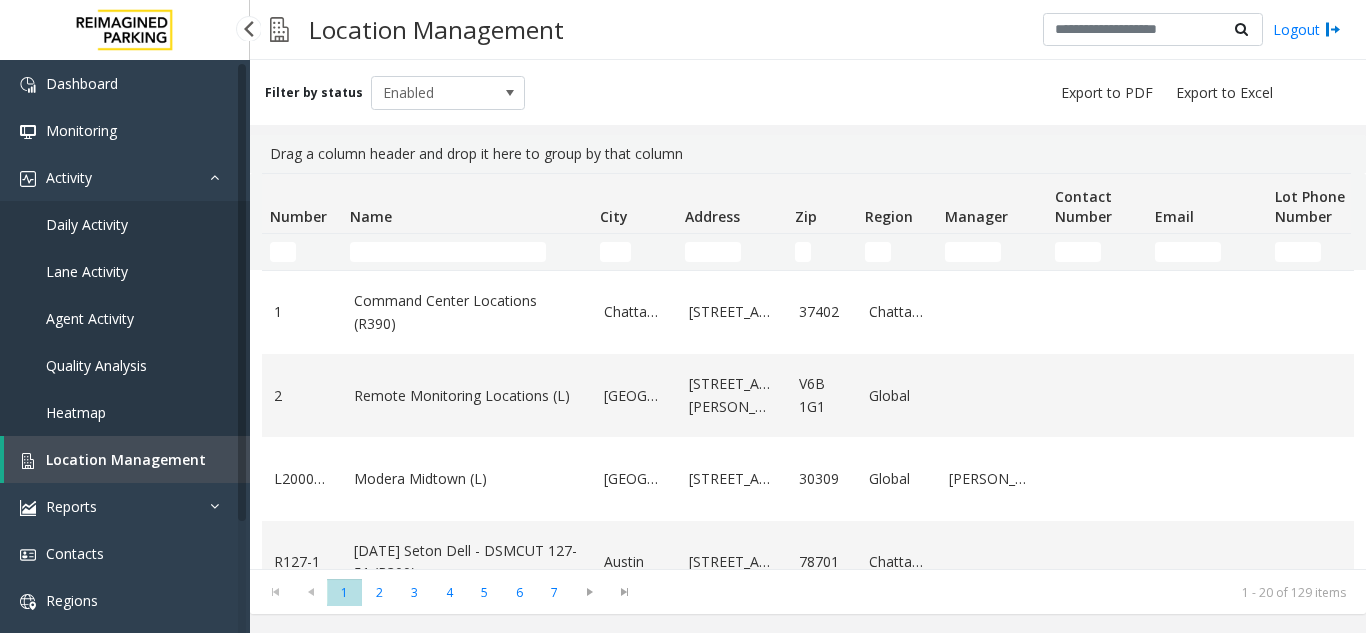 click on "Daily Activity" at bounding box center (125, 224) 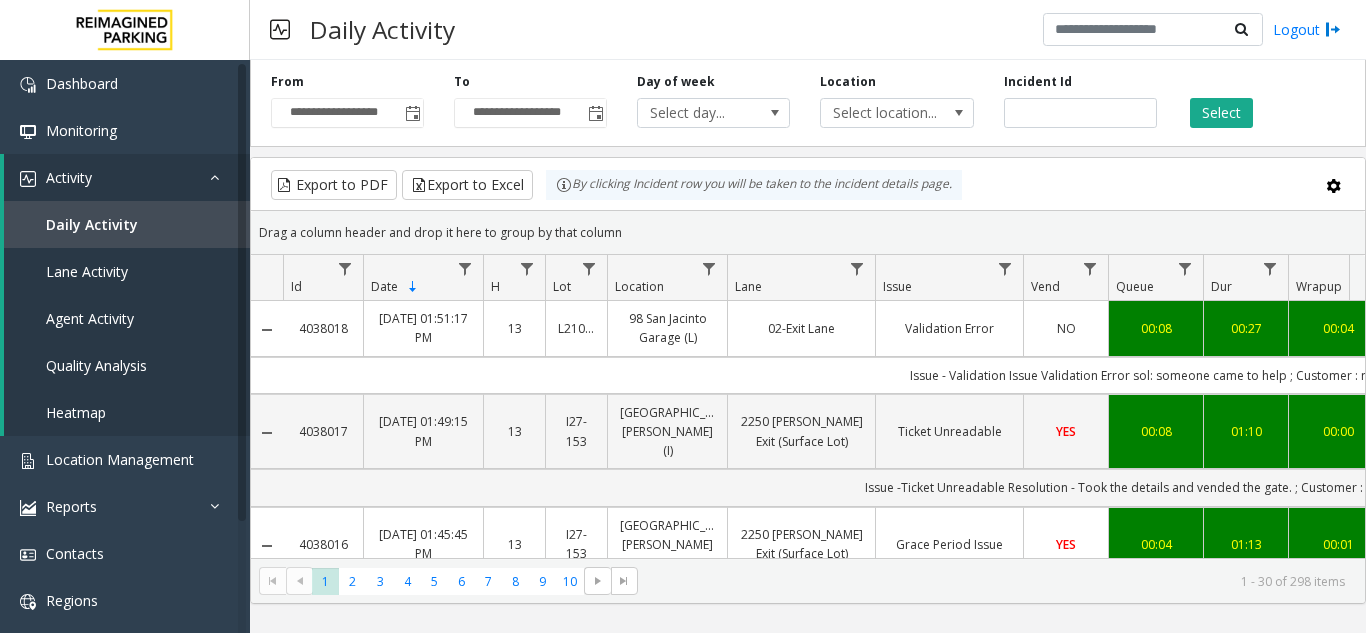 scroll, scrollTop: 0, scrollLeft: 228, axis: horizontal 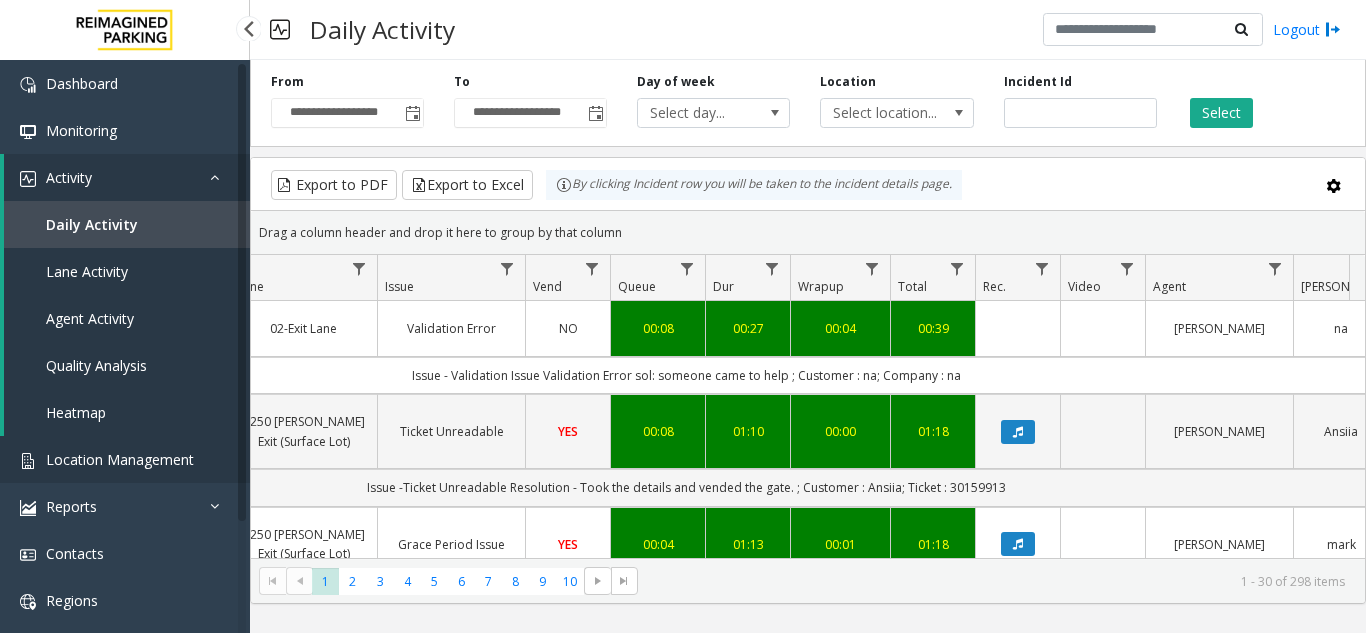 click on "Location Management" at bounding box center [120, 459] 